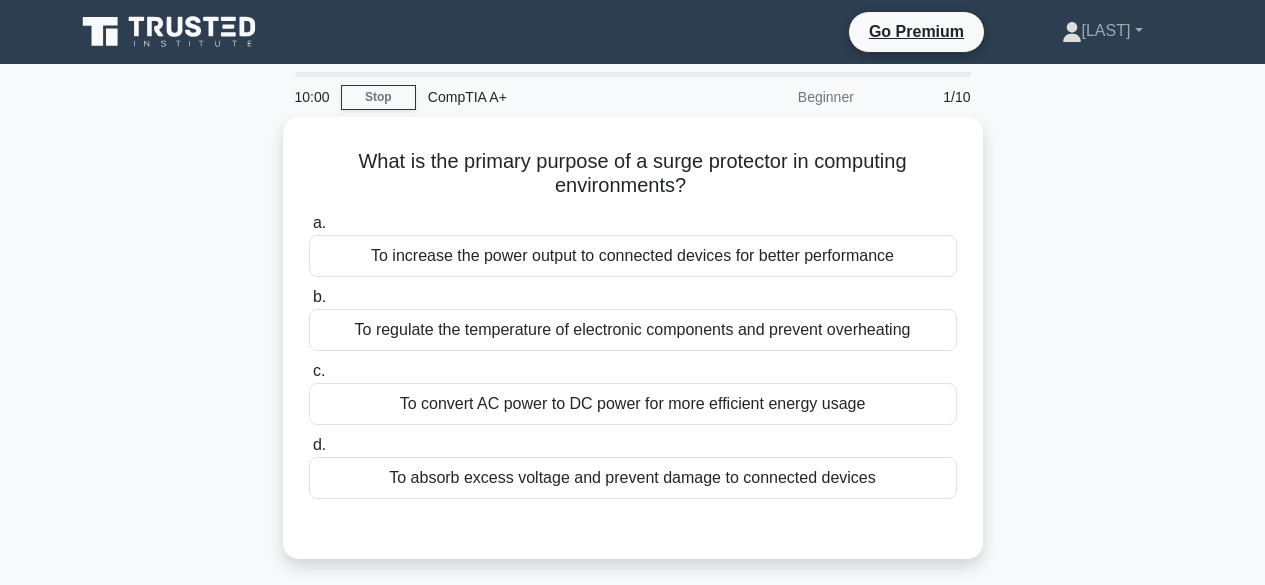 scroll, scrollTop: 0, scrollLeft: 0, axis: both 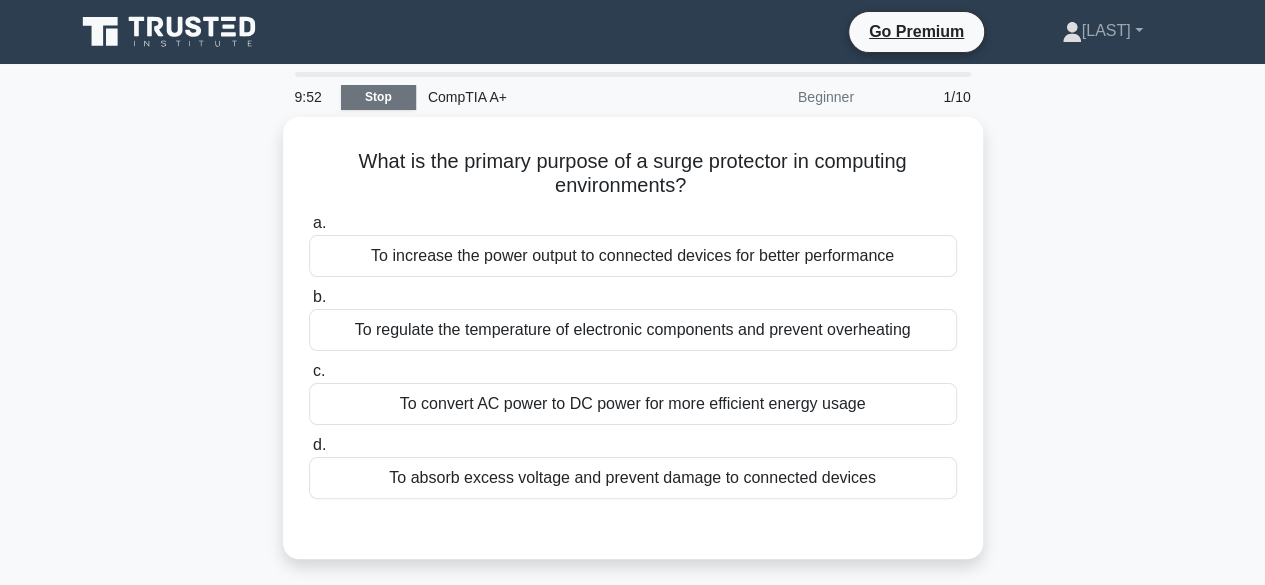 click on "Stop" at bounding box center (378, 97) 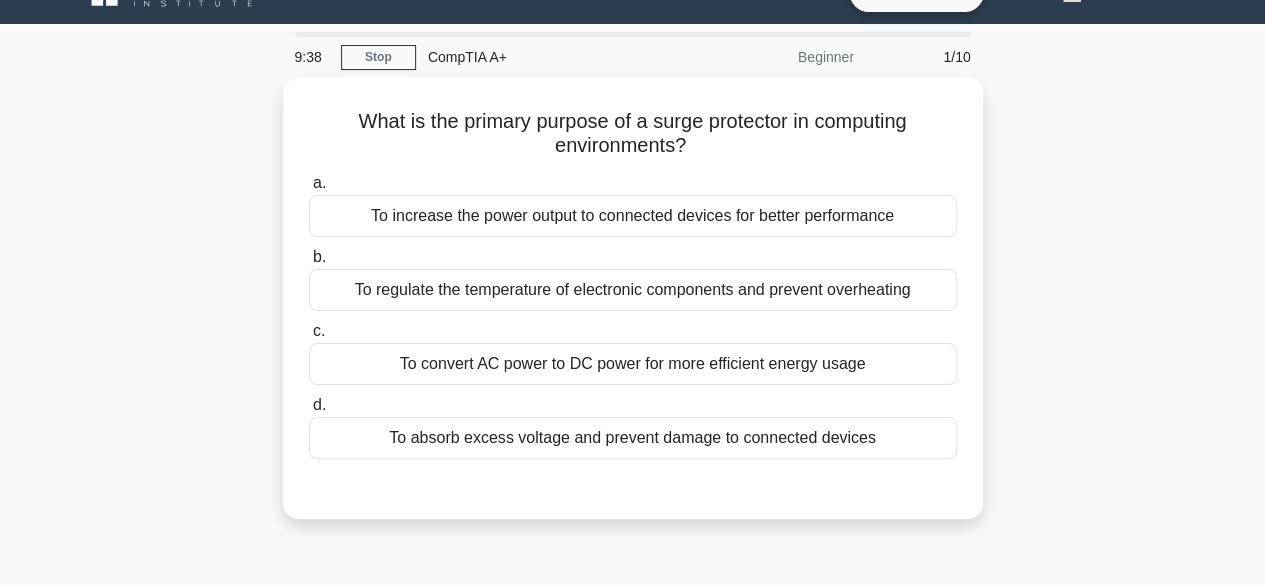 scroll, scrollTop: 0, scrollLeft: 0, axis: both 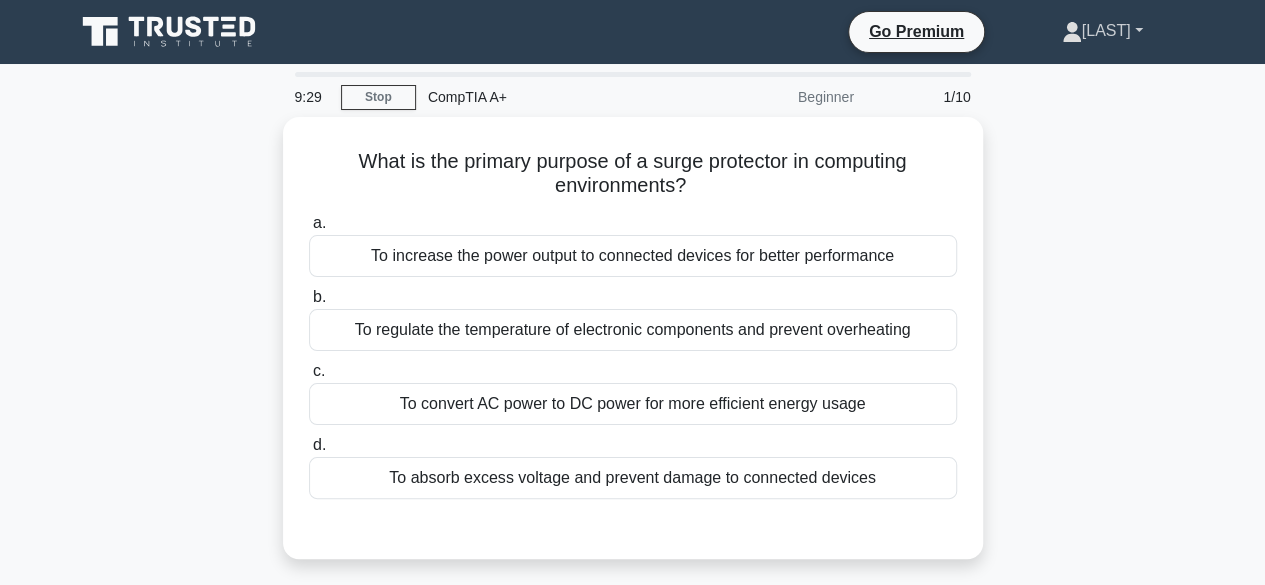 click on "Bongani" at bounding box center (1102, 31) 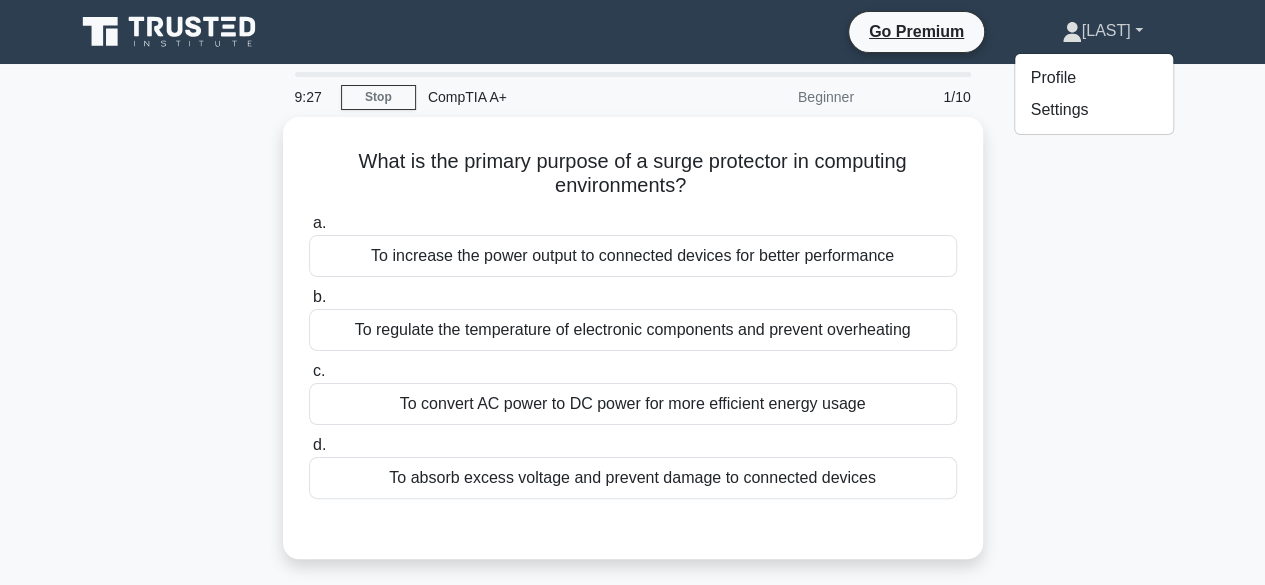 click on "Bongani" at bounding box center [1102, 31] 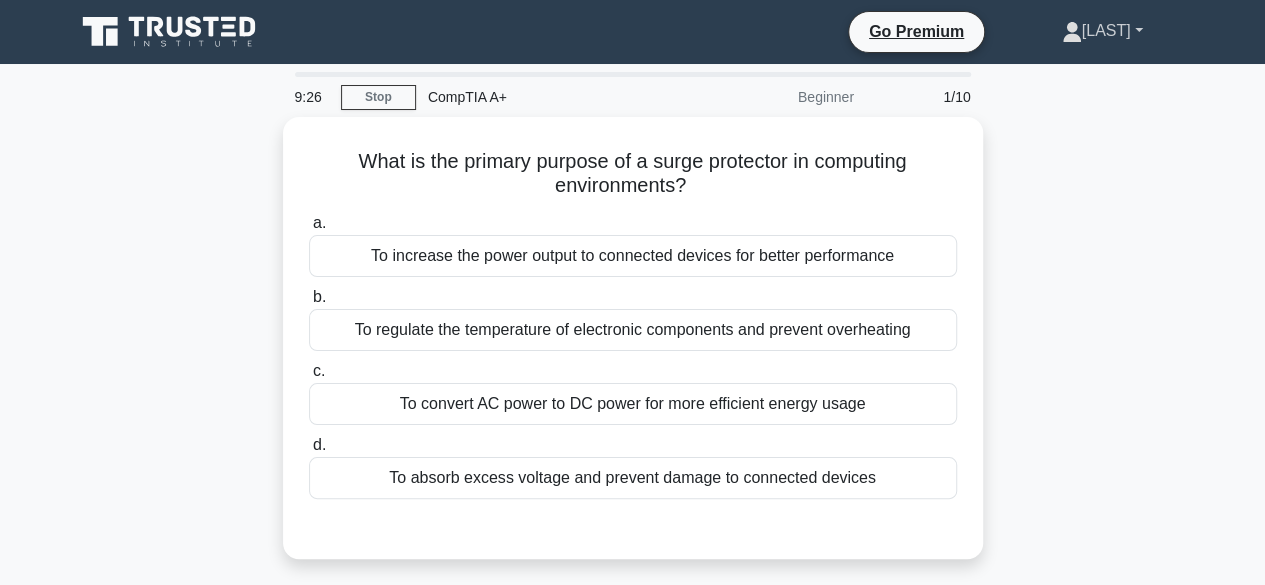 click on "Bongani" at bounding box center (1102, 31) 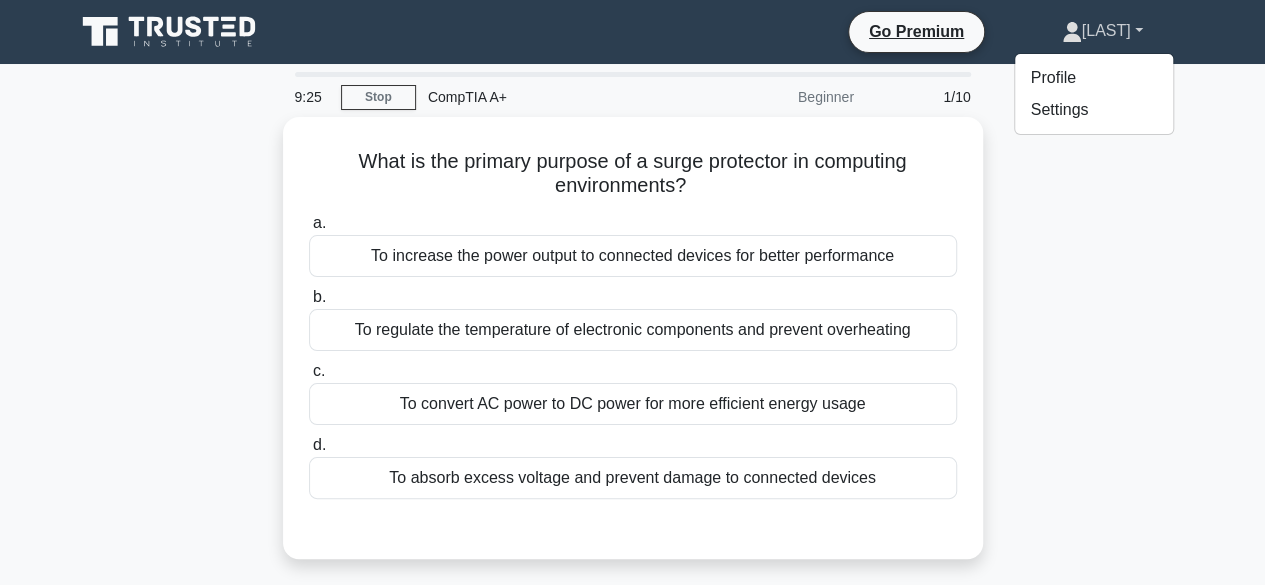 click 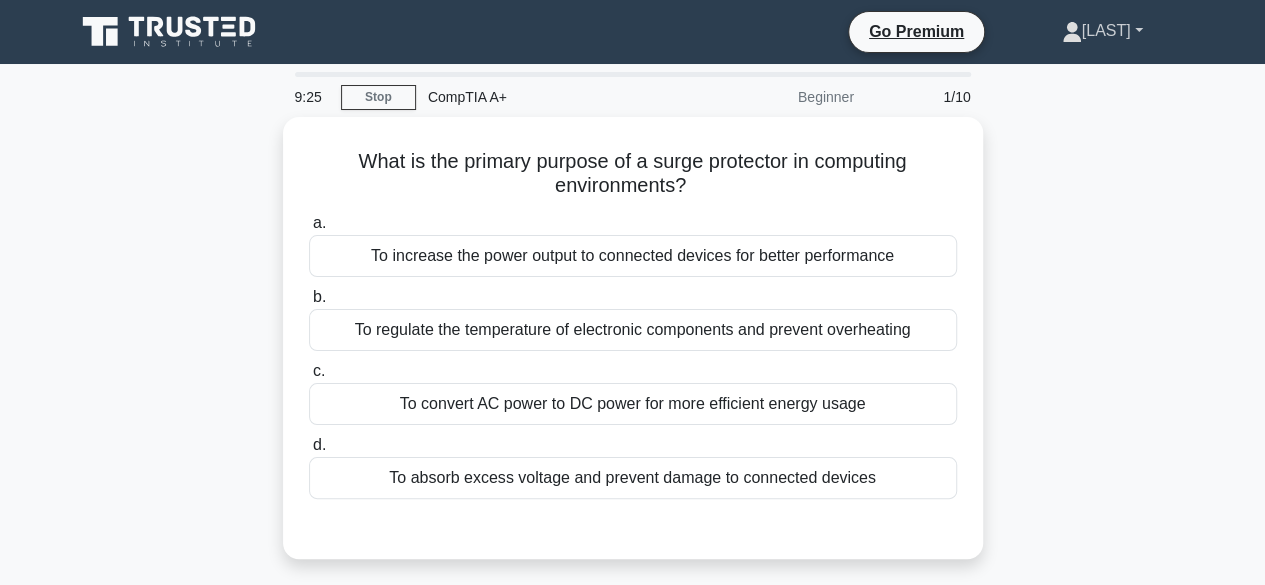click 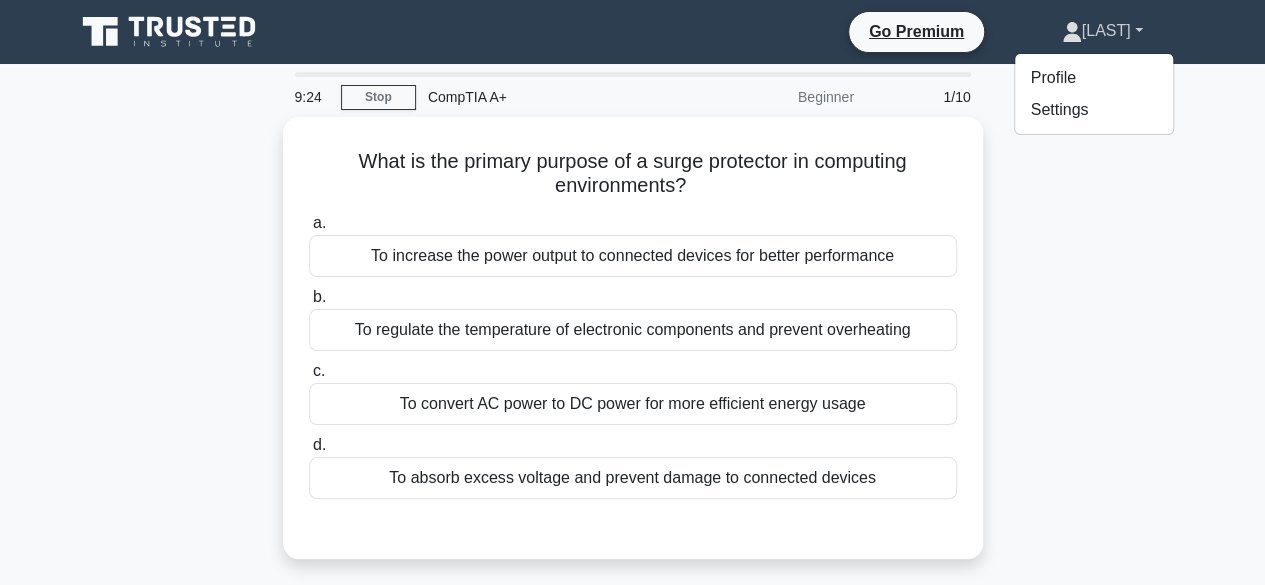click 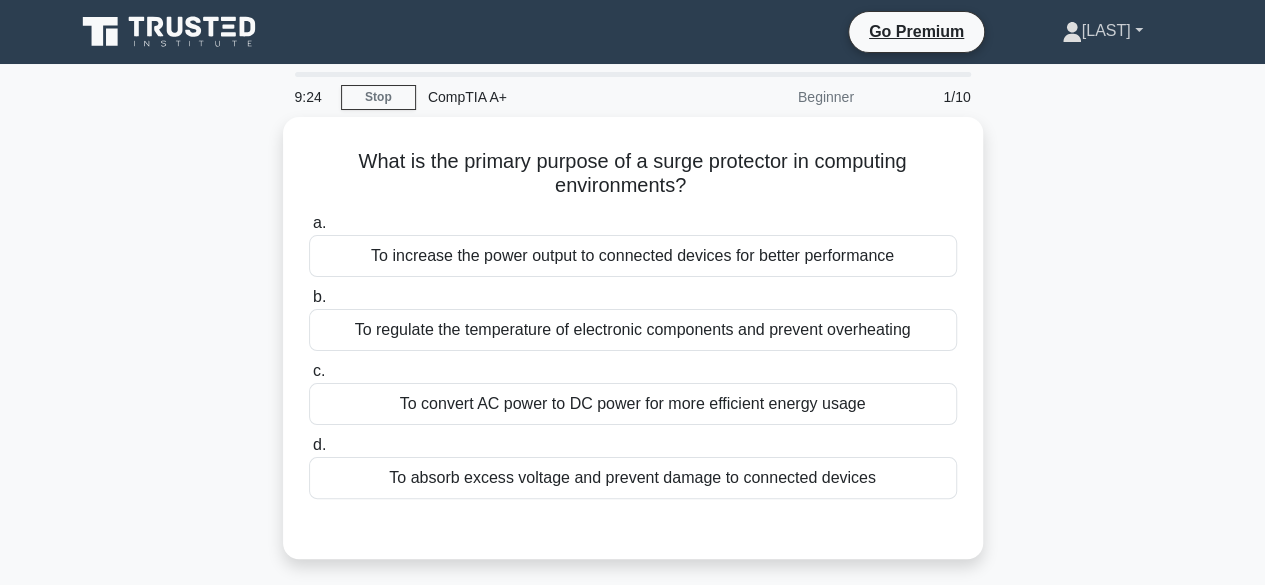 click on "Bongani" at bounding box center [1102, 31] 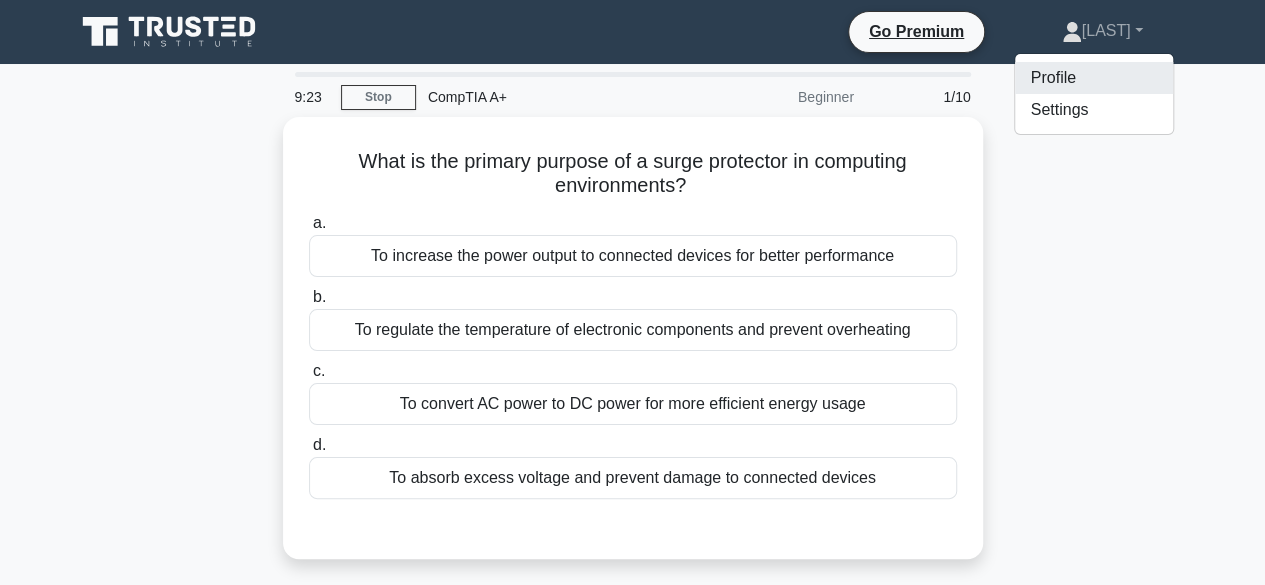 click on "Profile" at bounding box center (1094, 78) 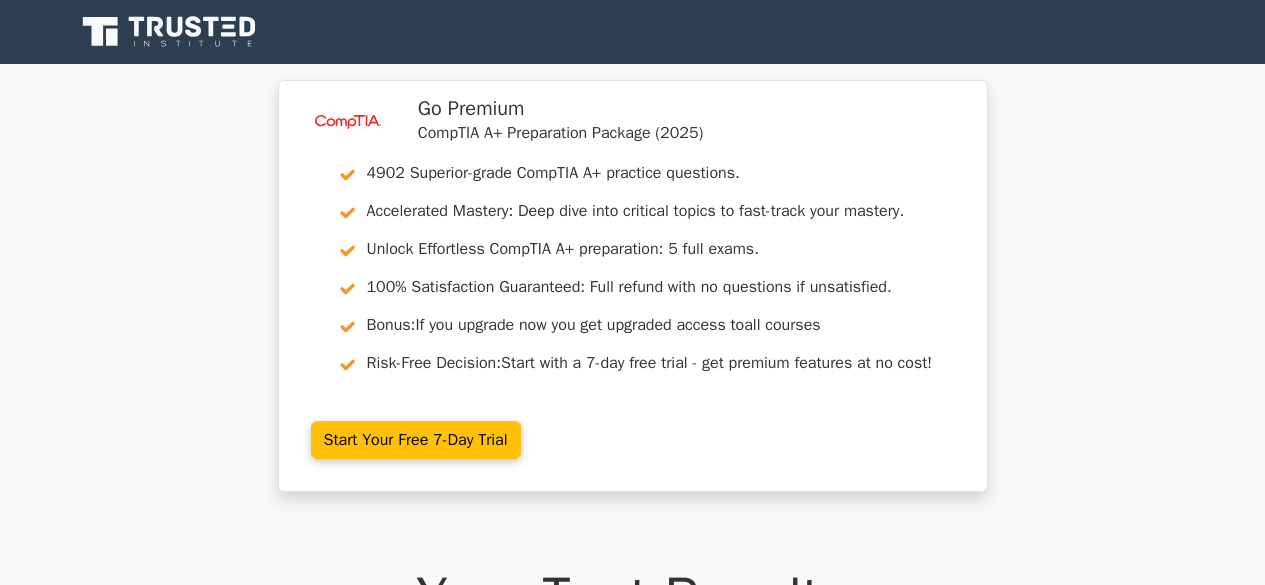 scroll, scrollTop: 0, scrollLeft: 0, axis: both 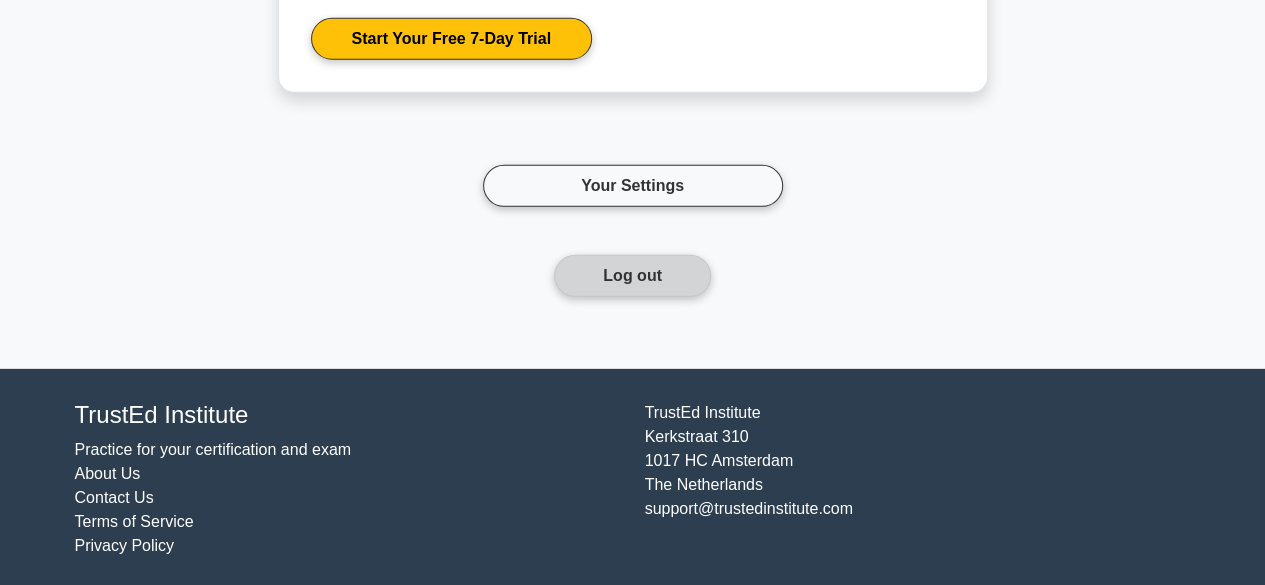 click on "Log out" at bounding box center (632, 276) 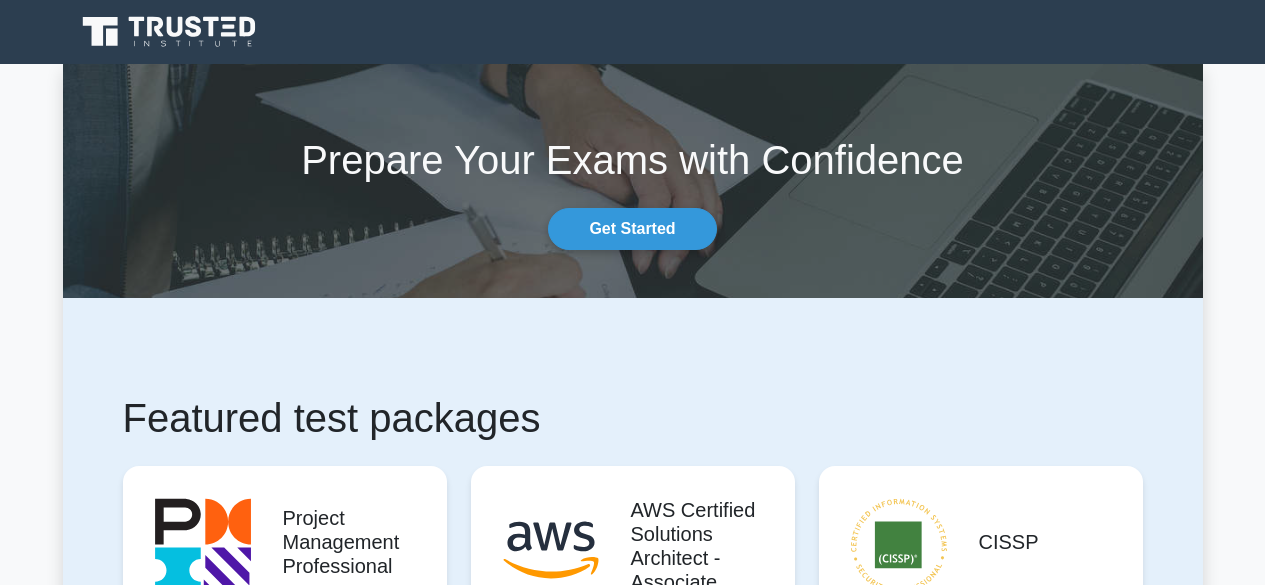 scroll, scrollTop: 0, scrollLeft: 0, axis: both 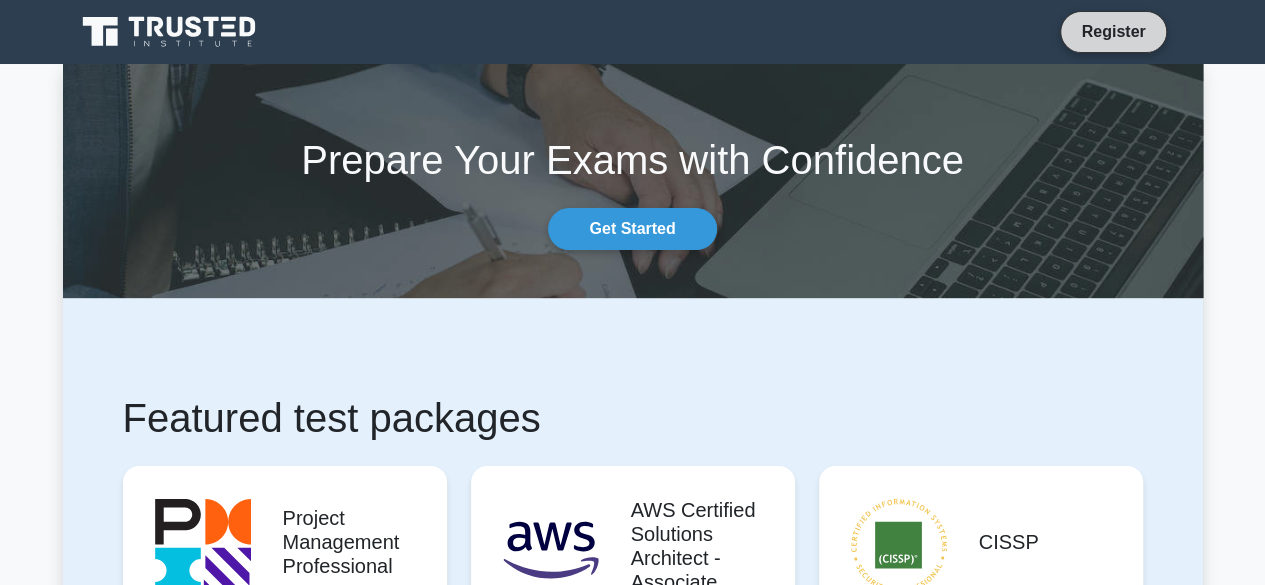 click on "Register" at bounding box center [1113, 31] 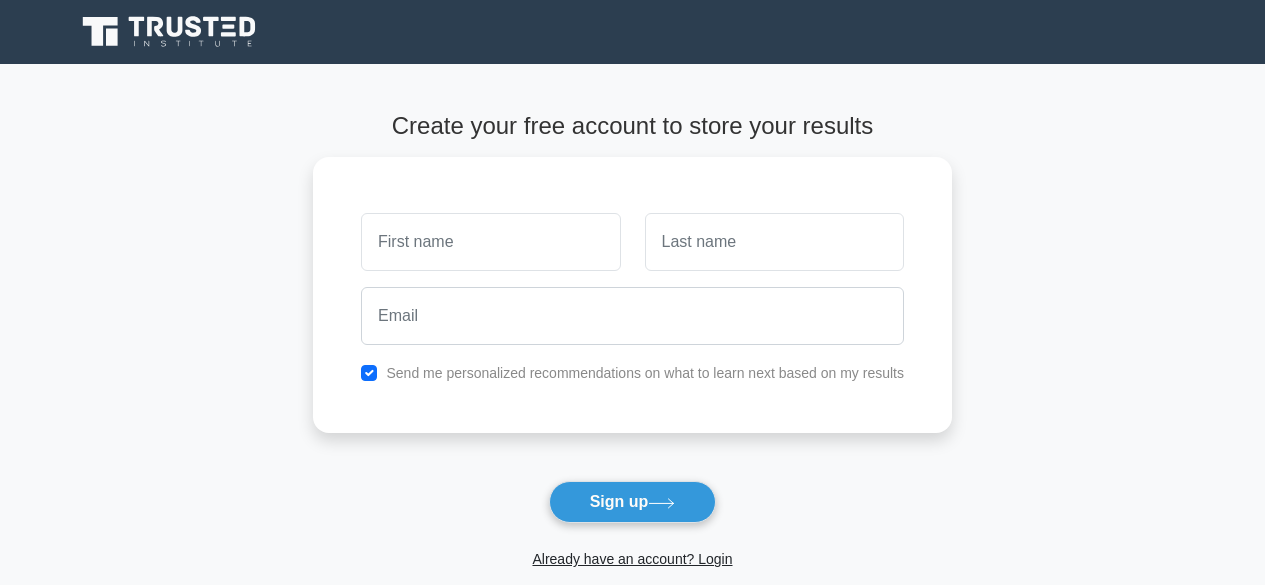 scroll, scrollTop: 0, scrollLeft: 0, axis: both 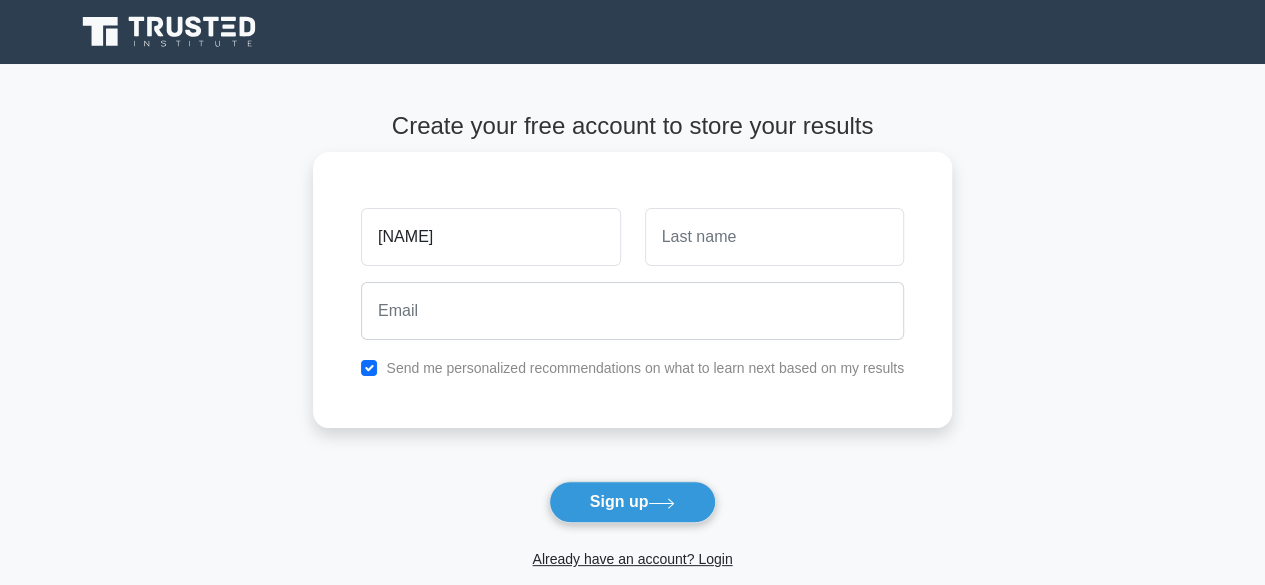 type on "[NAME]" 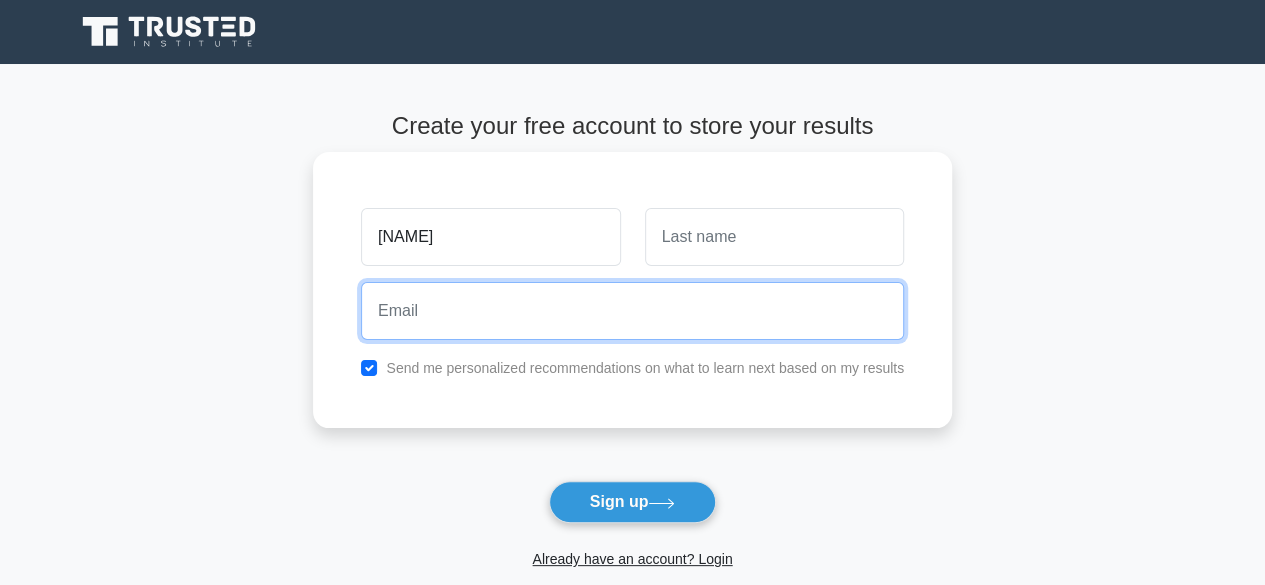 click at bounding box center (632, 311) 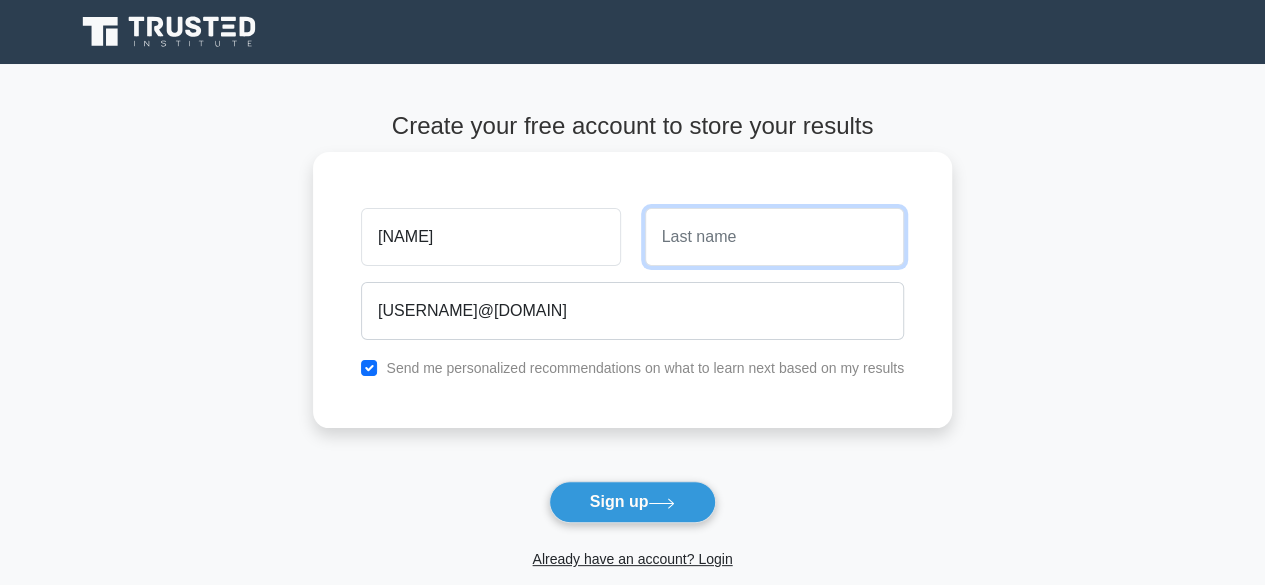 click at bounding box center (774, 237) 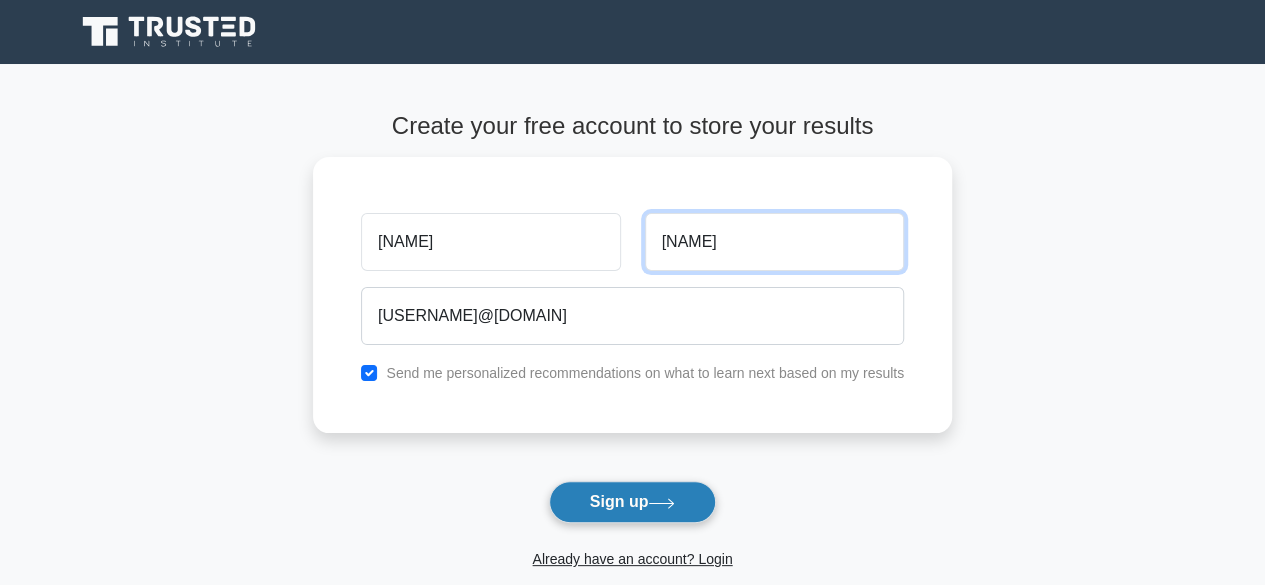 type on "[FIRST]" 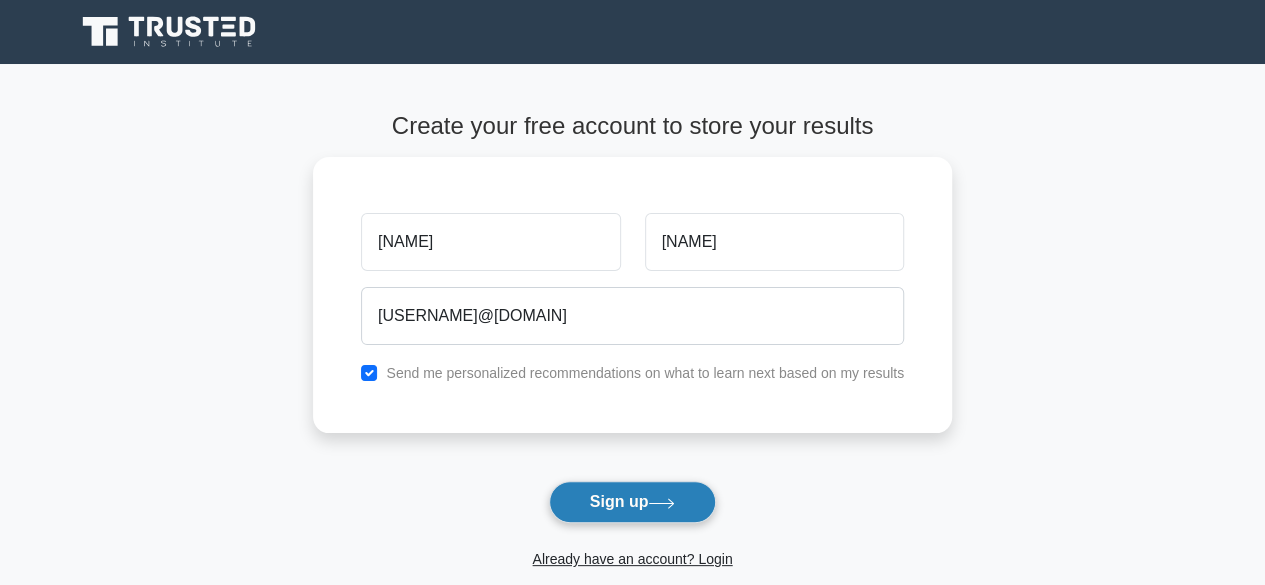 click on "Sign up" at bounding box center (633, 502) 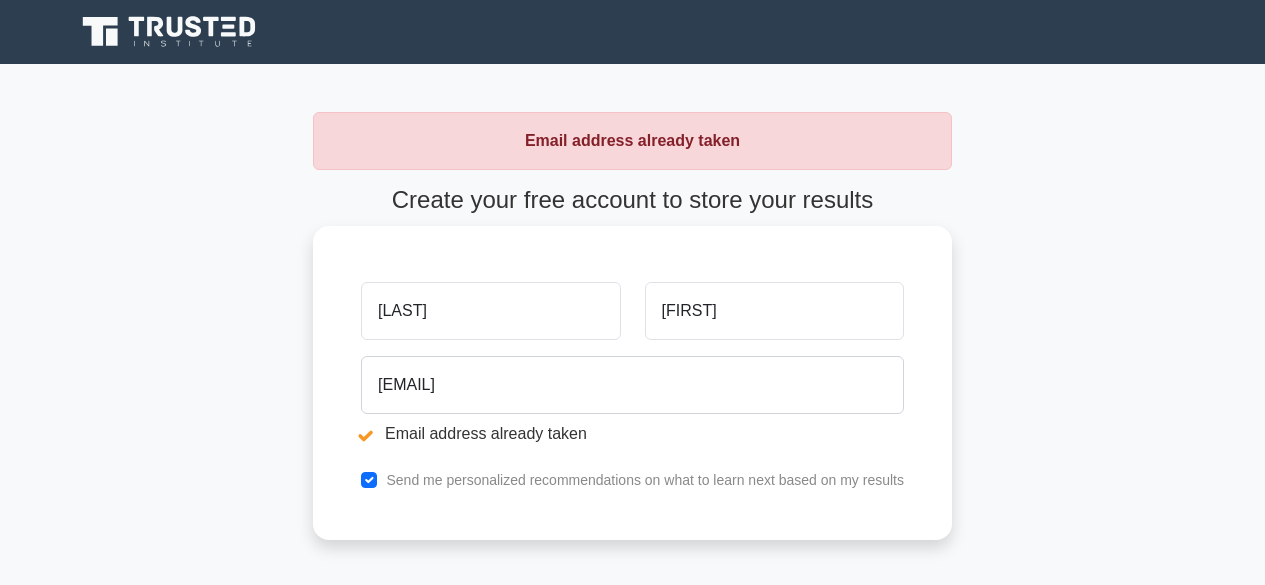 scroll, scrollTop: 0, scrollLeft: 0, axis: both 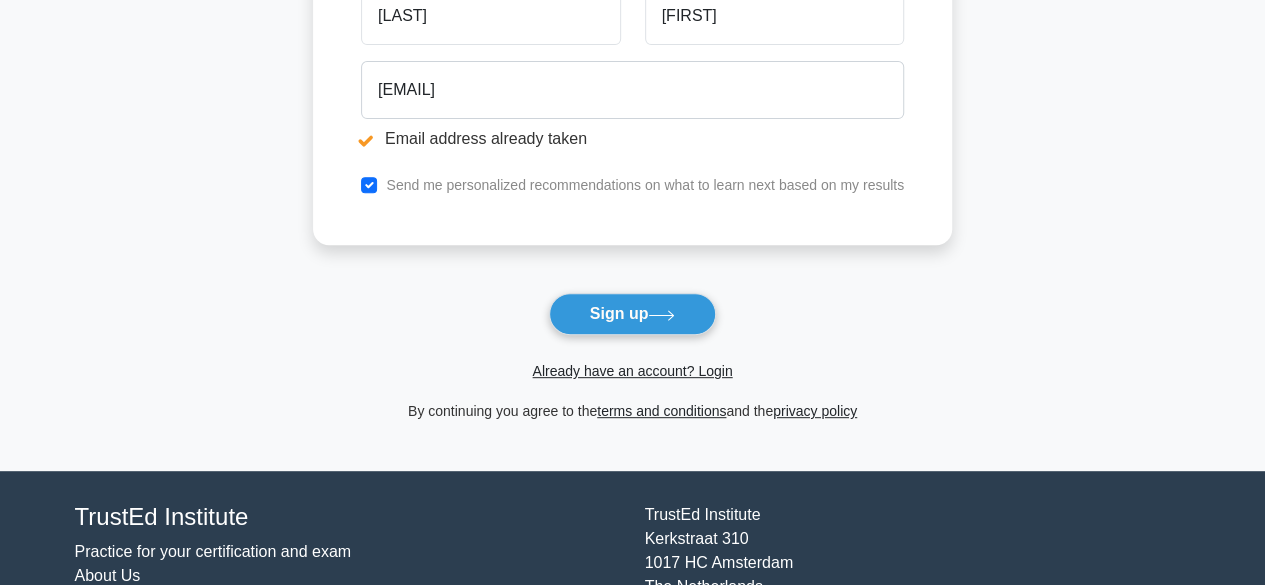 click on "Sign up" at bounding box center [633, 314] 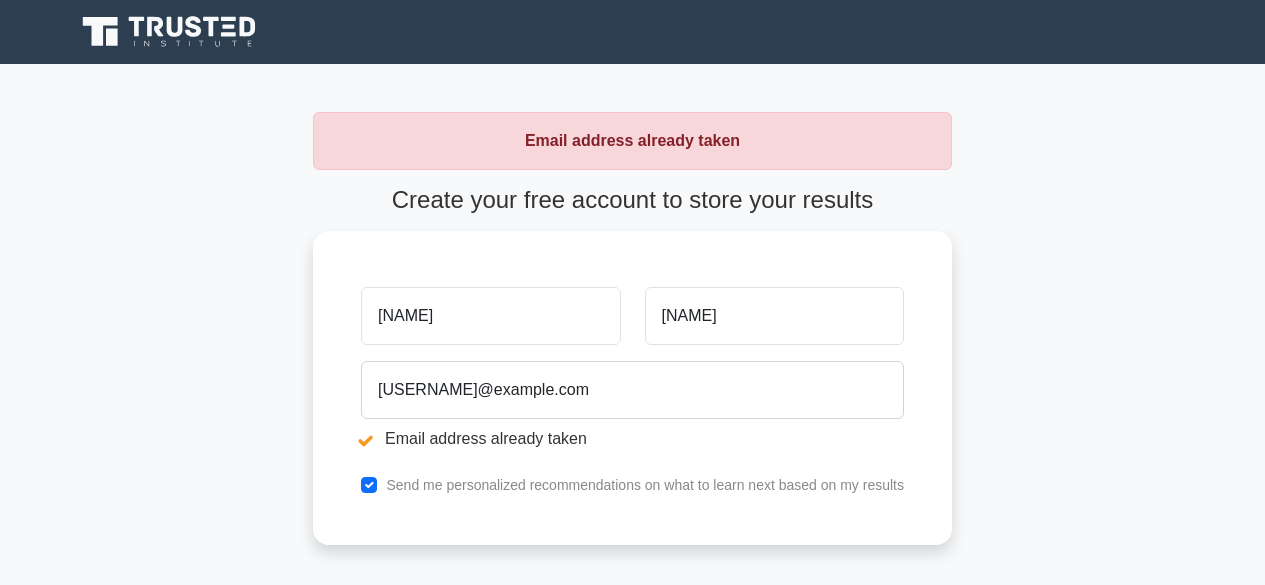 scroll, scrollTop: 0, scrollLeft: 0, axis: both 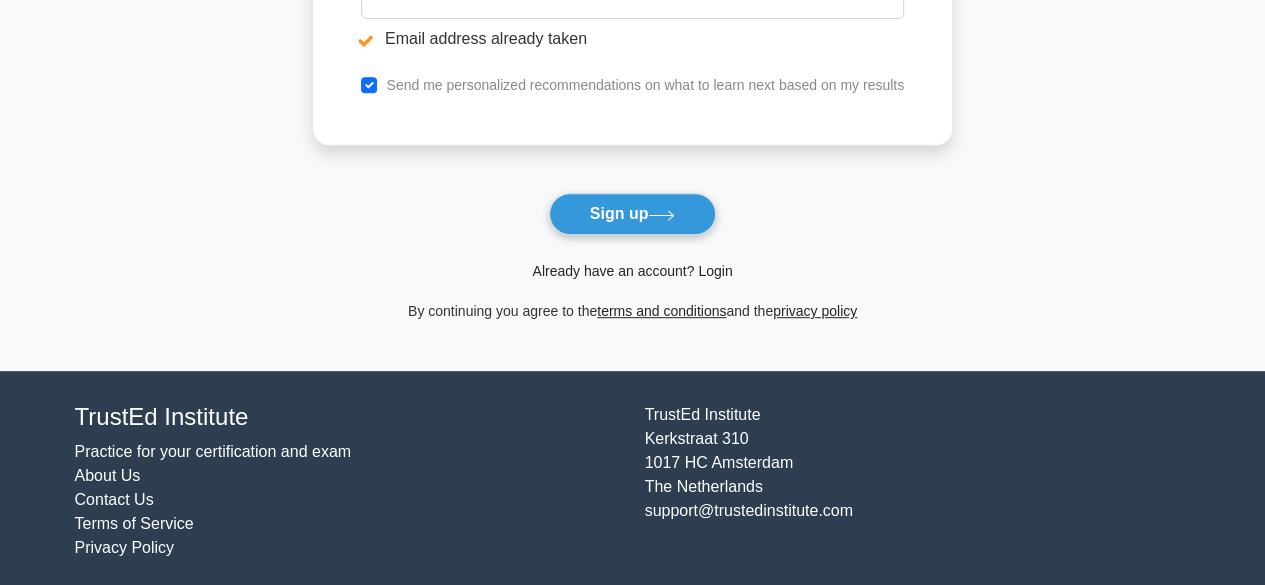click on "Already have an account? Login" at bounding box center [632, 271] 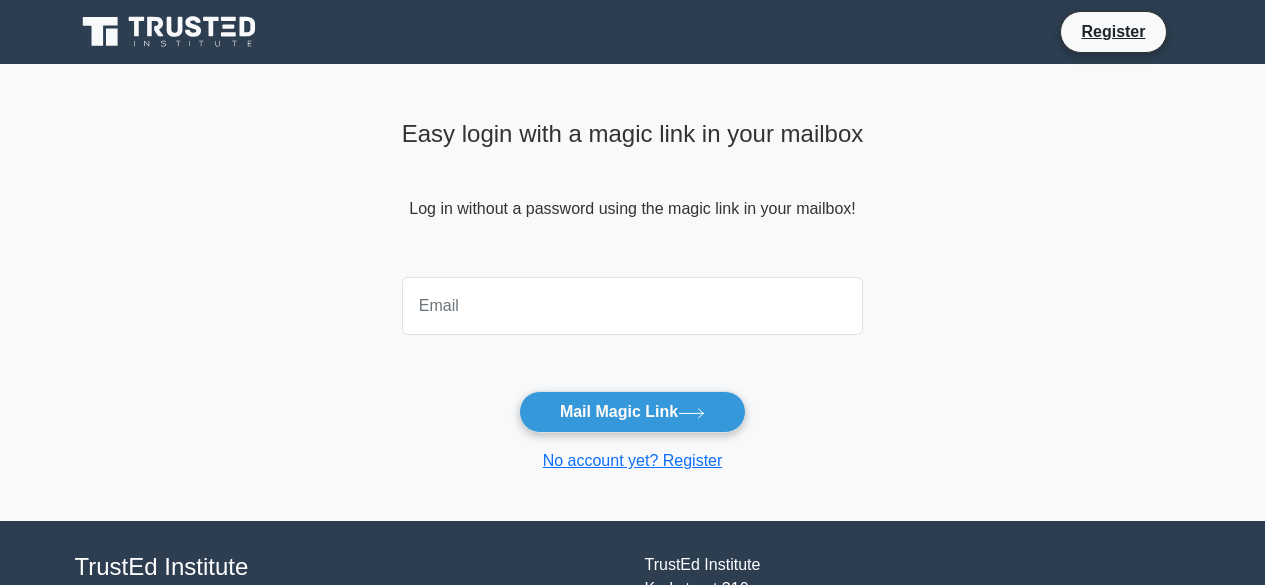 scroll, scrollTop: 0, scrollLeft: 0, axis: both 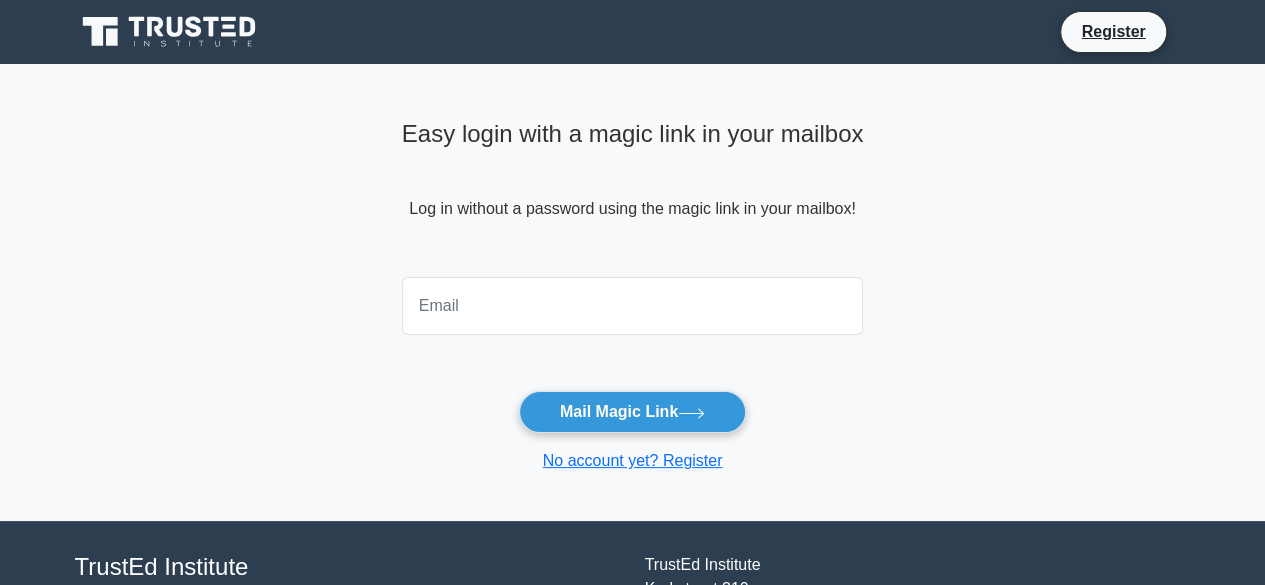click at bounding box center (633, 306) 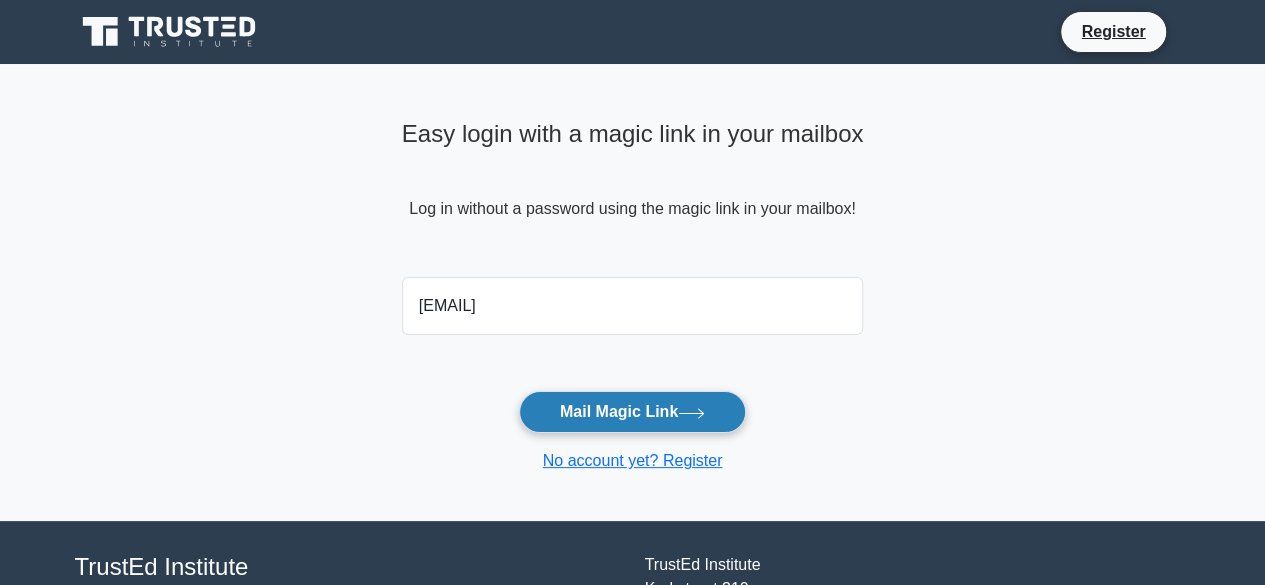 click on "Mail Magic Link" at bounding box center [632, 412] 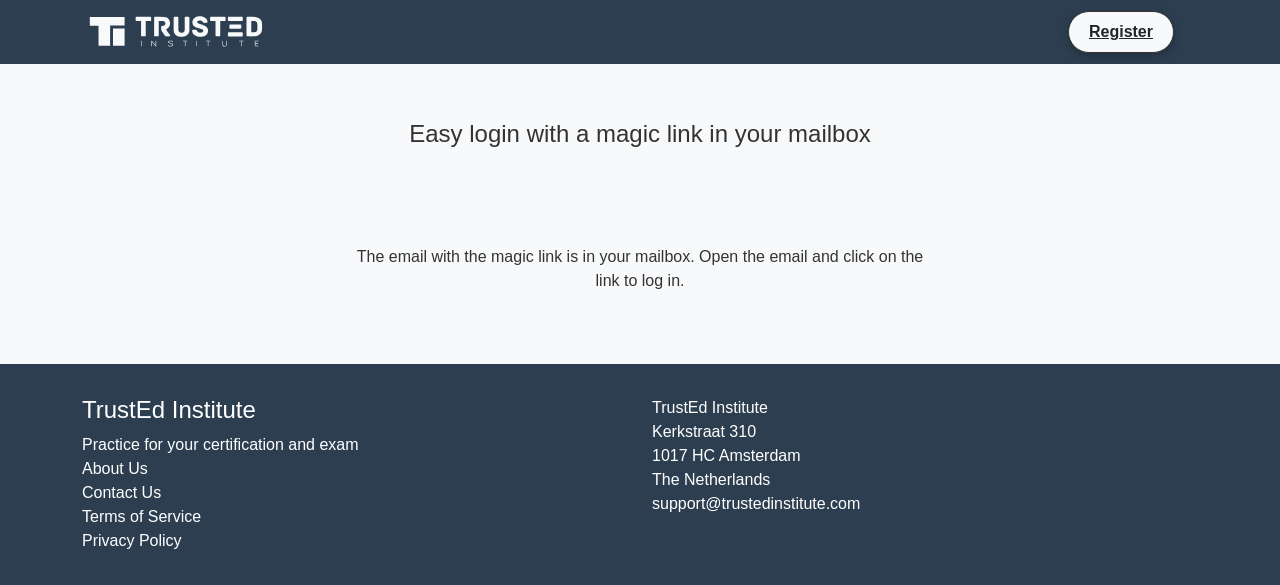 scroll, scrollTop: 0, scrollLeft: 0, axis: both 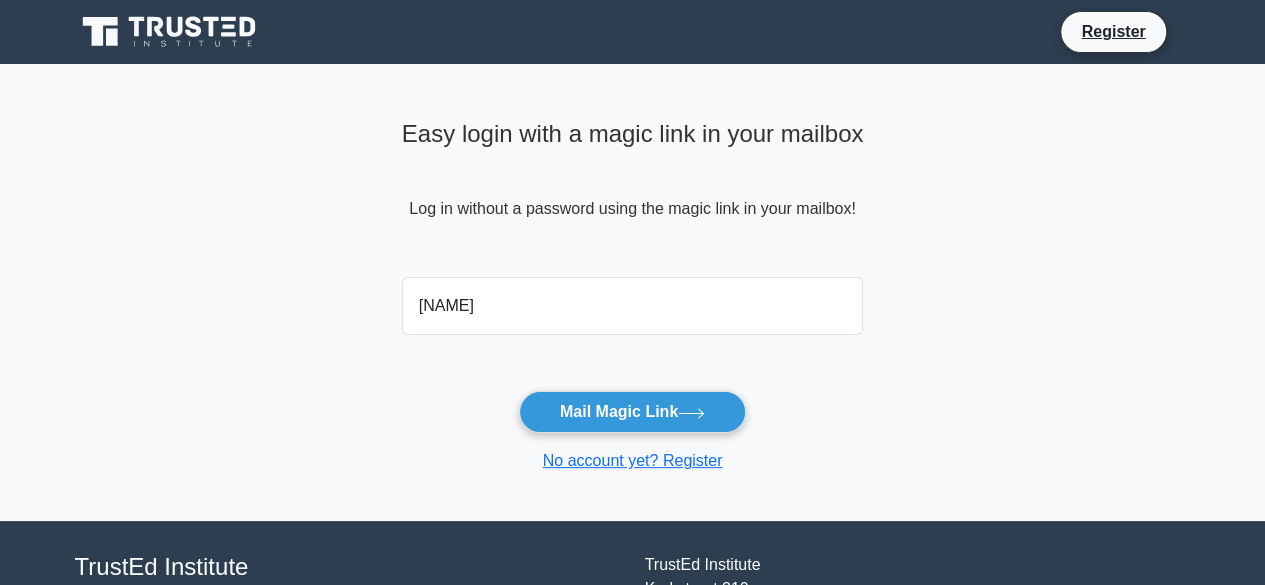 type on "[EMAIL]" 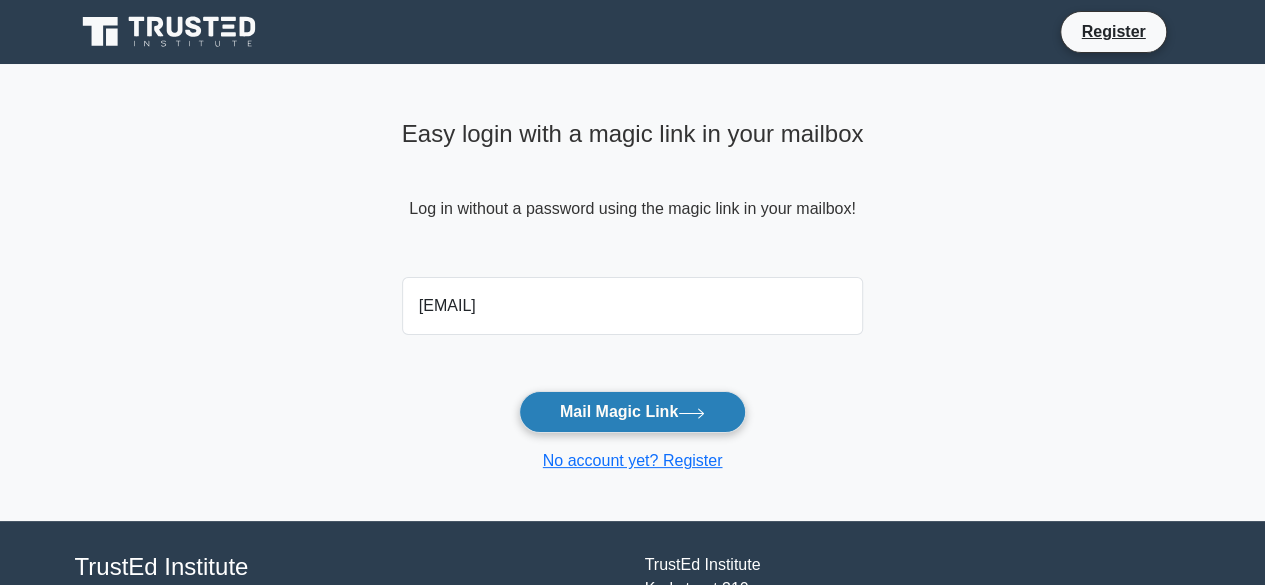 click on "Mail Magic Link" at bounding box center [632, 412] 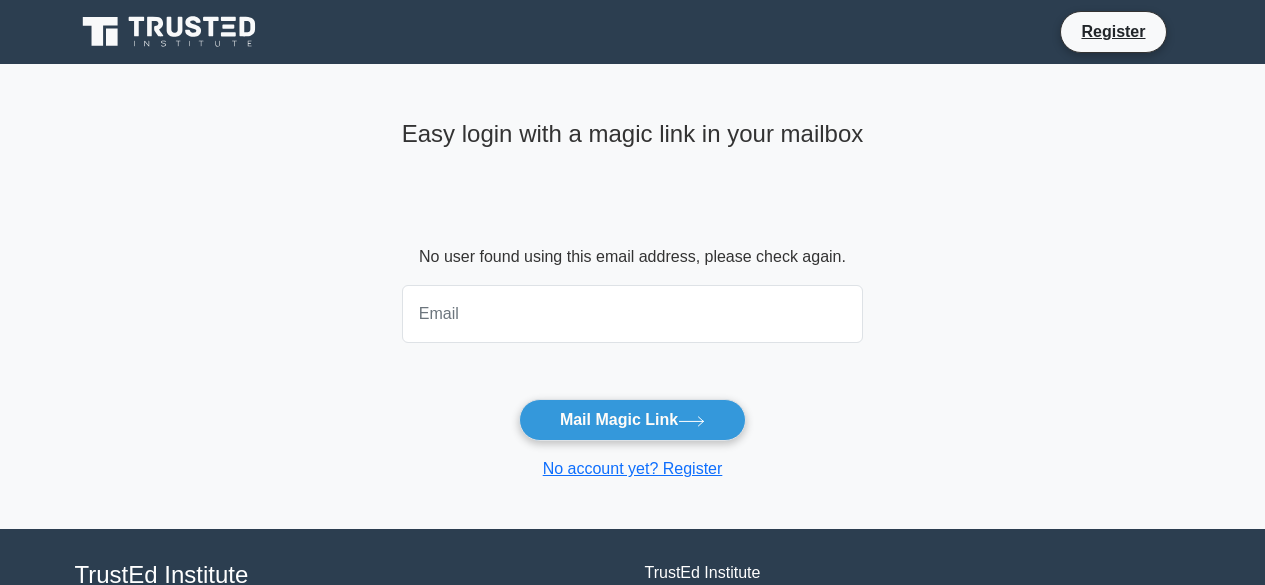 scroll, scrollTop: 0, scrollLeft: 0, axis: both 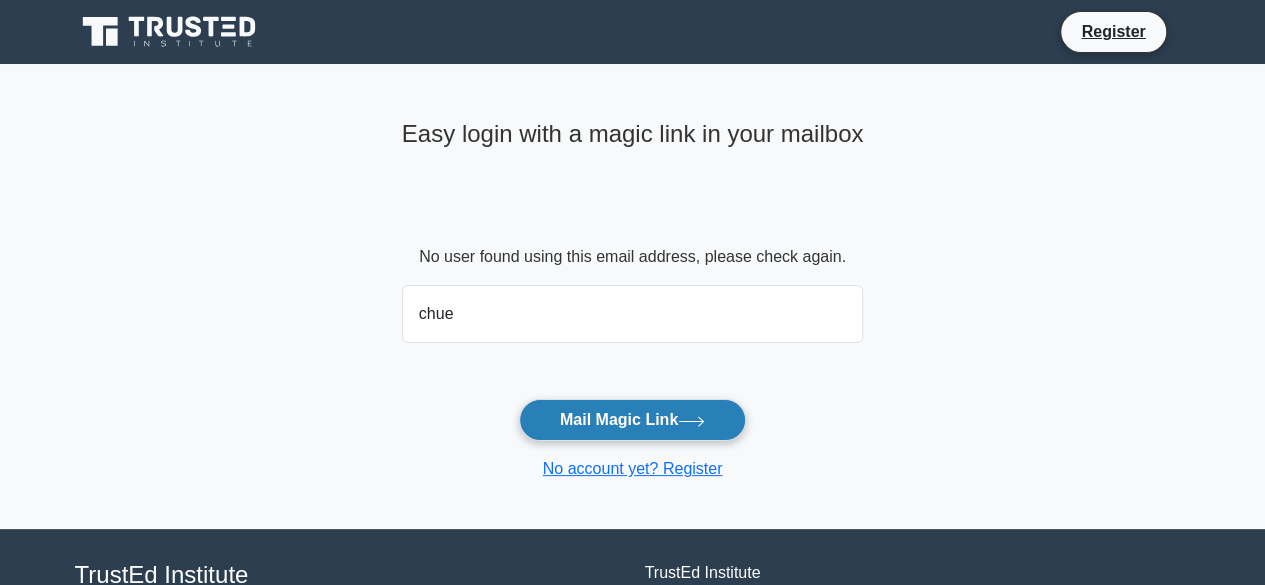 type on "[NAME].[NAME]@[DOMAIN].[TLD]" 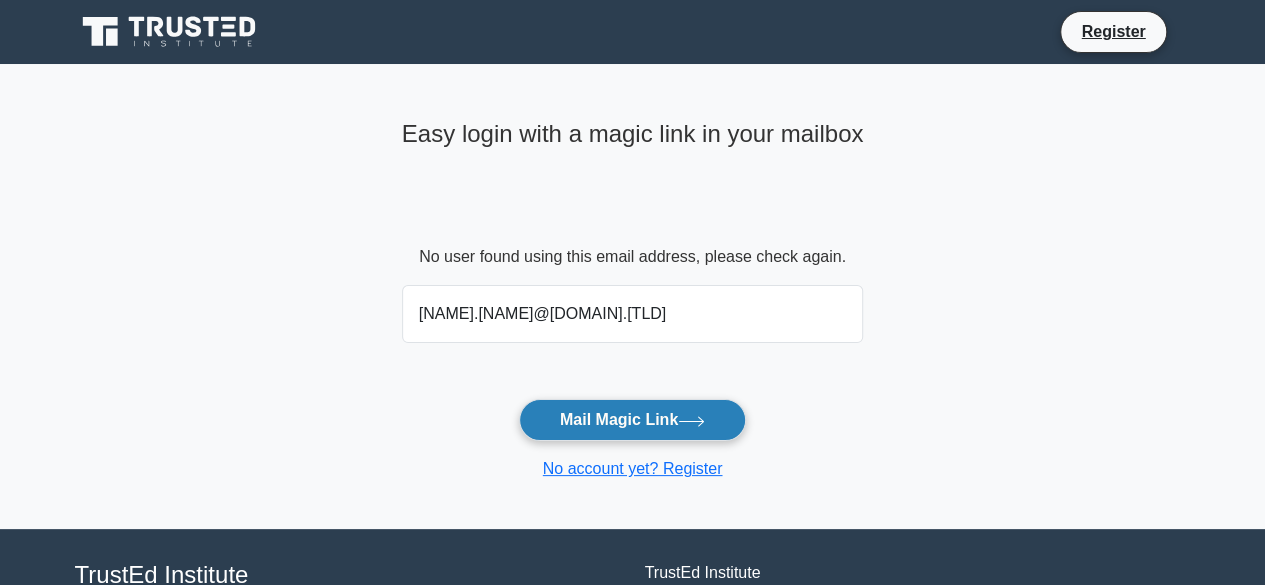 click on "Mail Magic Link" at bounding box center [632, 420] 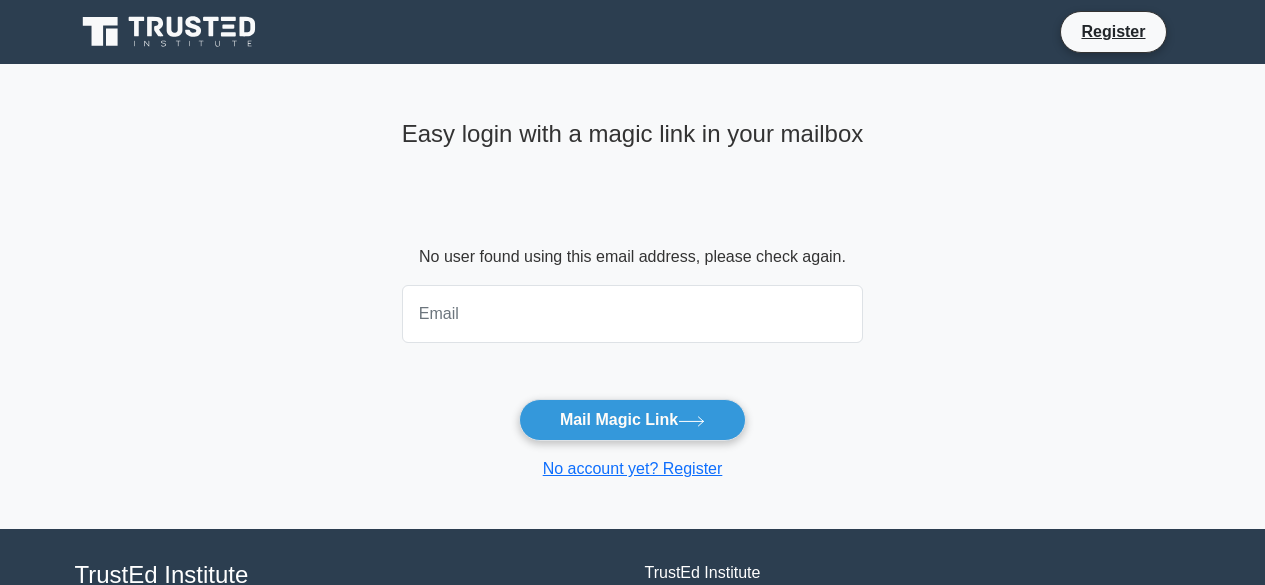 scroll, scrollTop: 0, scrollLeft: 0, axis: both 